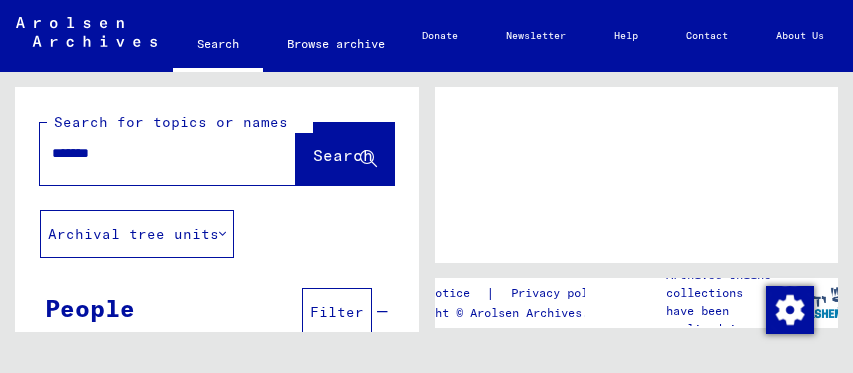 scroll, scrollTop: 0, scrollLeft: 0, axis: both 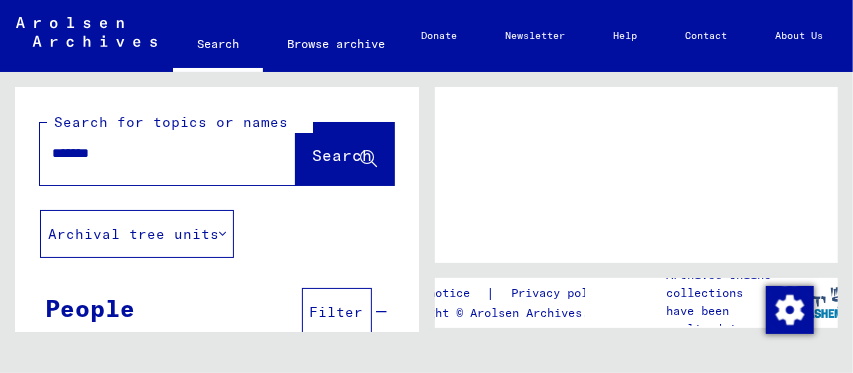 type on "*******" 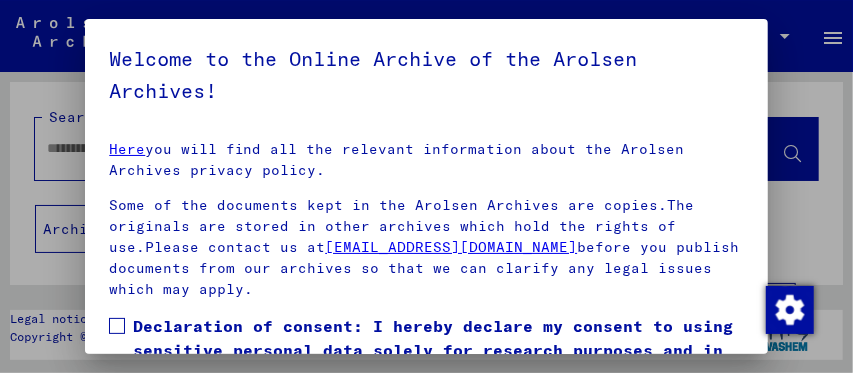 scroll, scrollTop: 460, scrollLeft: 0, axis: vertical 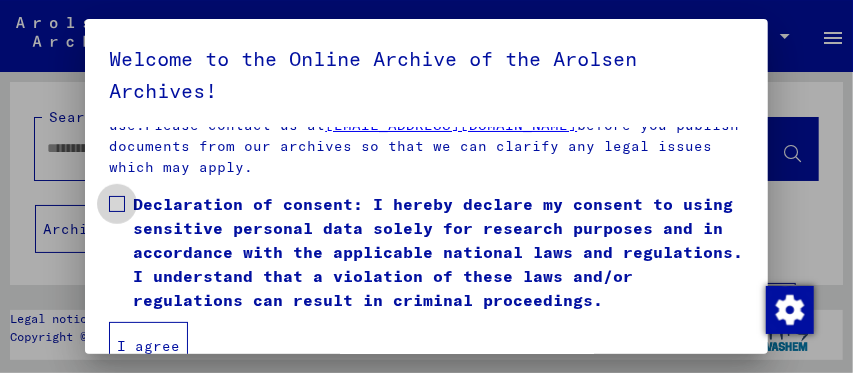click at bounding box center [117, 204] 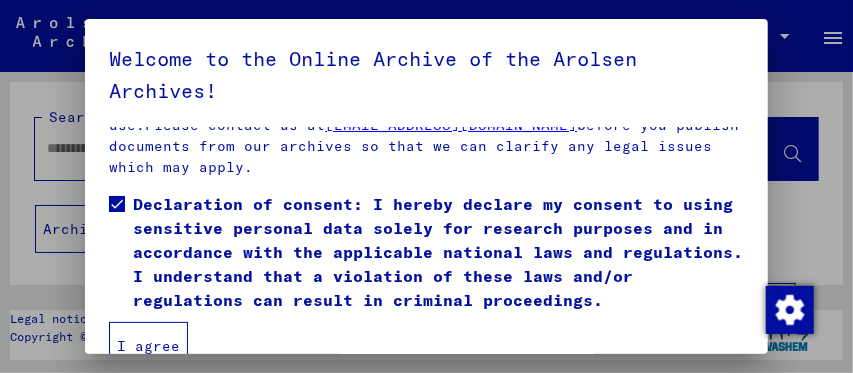 click on "I agree" at bounding box center [148, 346] 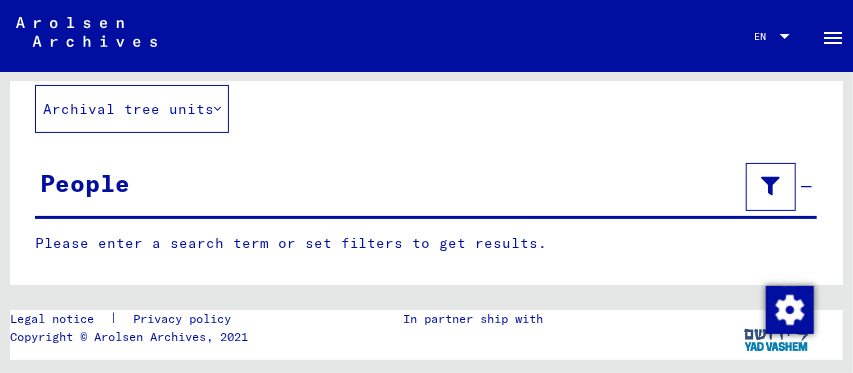 scroll, scrollTop: 0, scrollLeft: 0, axis: both 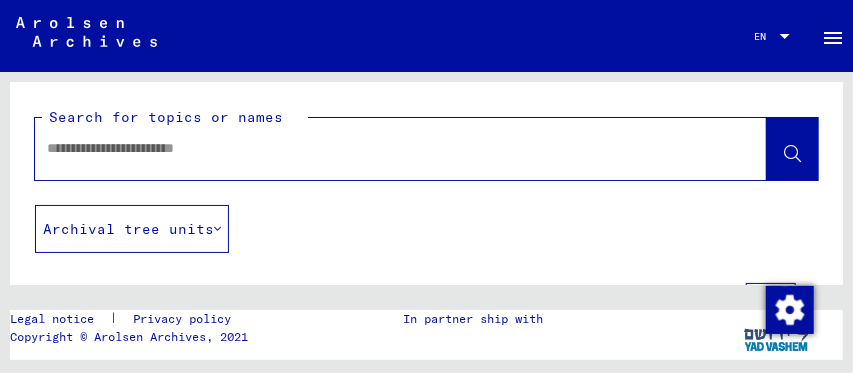 click at bounding box center [383, 148] 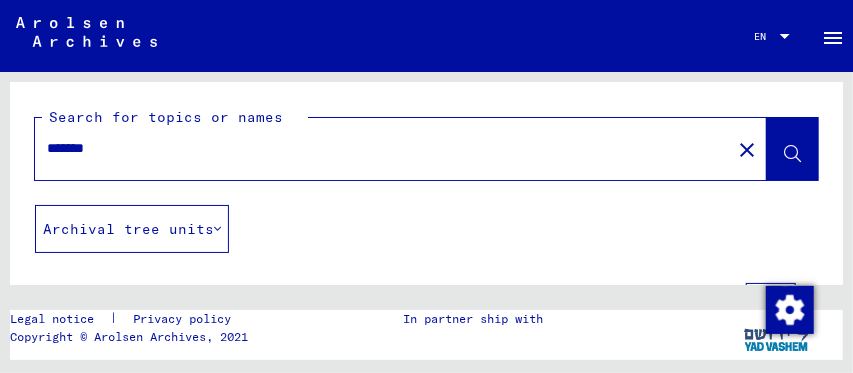 type on "*******" 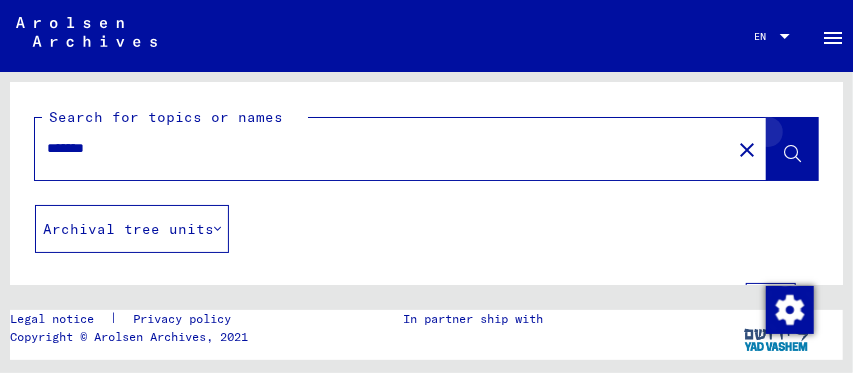 click 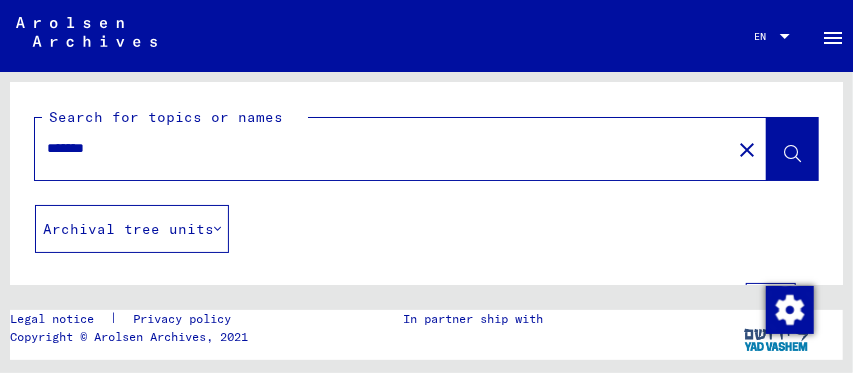click 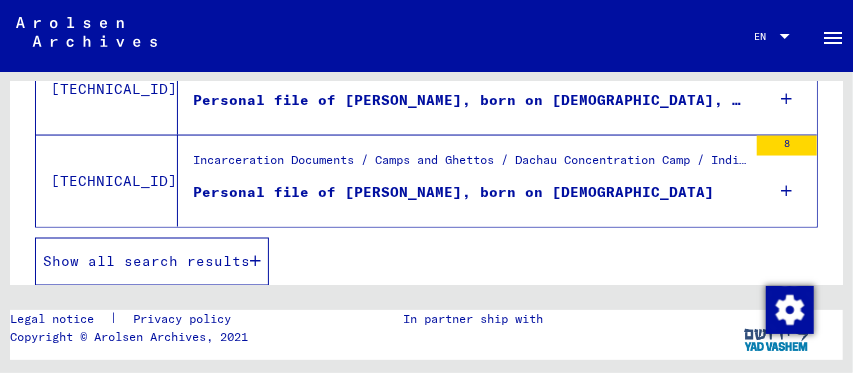 scroll, scrollTop: 1143, scrollLeft: 0, axis: vertical 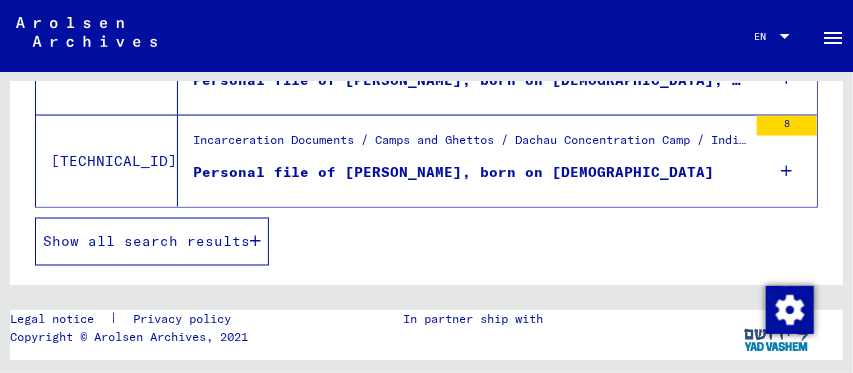 click on "Personal file of [PERSON_NAME], born on [DEMOGRAPHIC_DATA]" at bounding box center [453, 172] 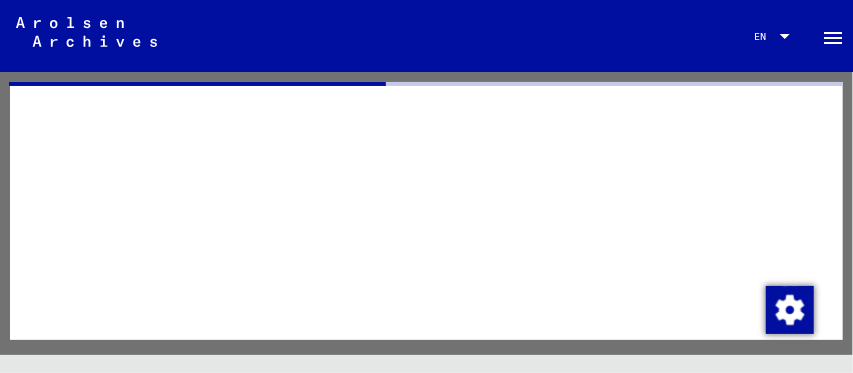 click 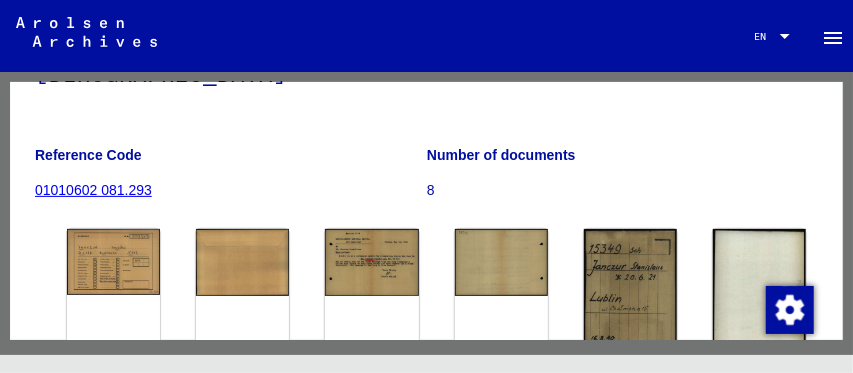 scroll, scrollTop: 200, scrollLeft: 0, axis: vertical 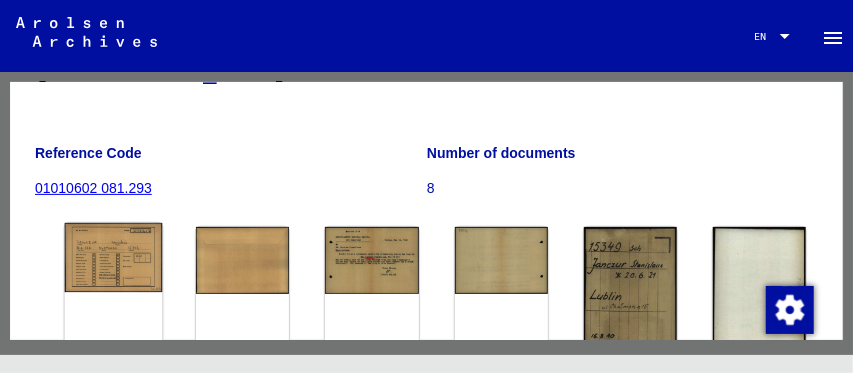 click 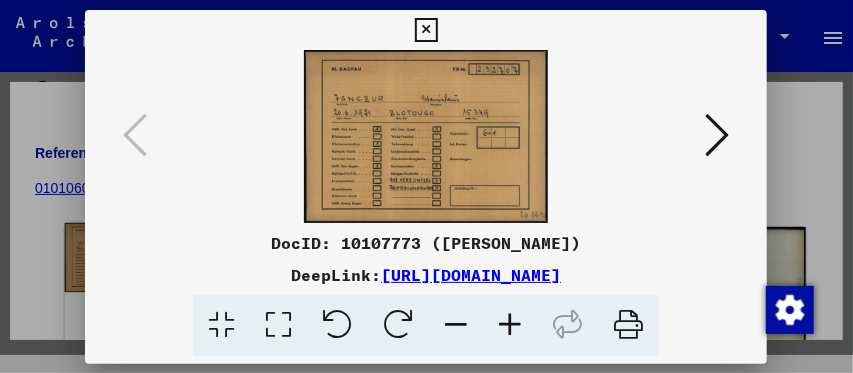 click on "DocID: 10107773 ([PERSON_NAME])  DeepLink:  [URL][DOMAIN_NAME]" at bounding box center [426, 187] 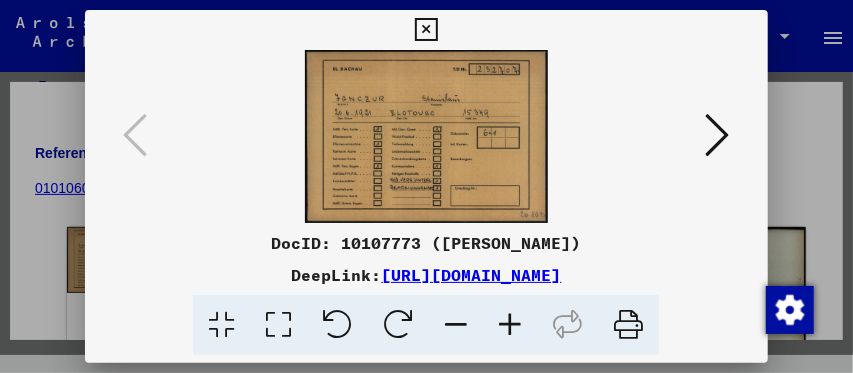 click at bounding box center [718, 135] 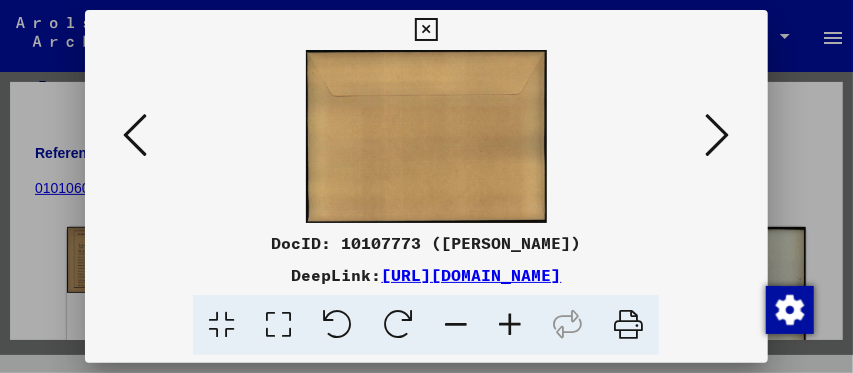 click at bounding box center [718, 135] 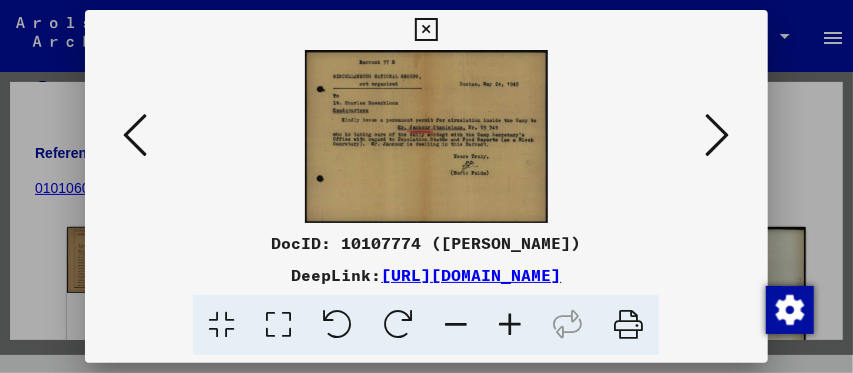 click at bounding box center [718, 135] 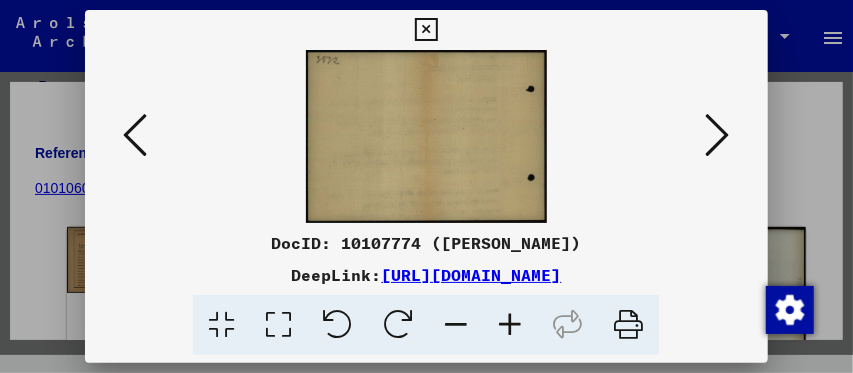 click at bounding box center [718, 135] 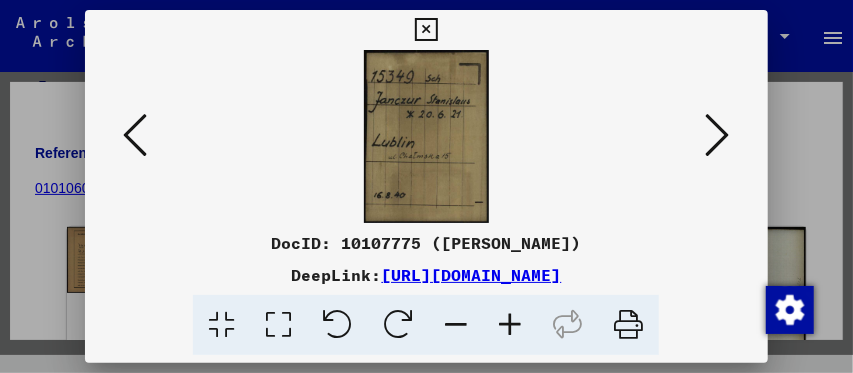 click at bounding box center [718, 135] 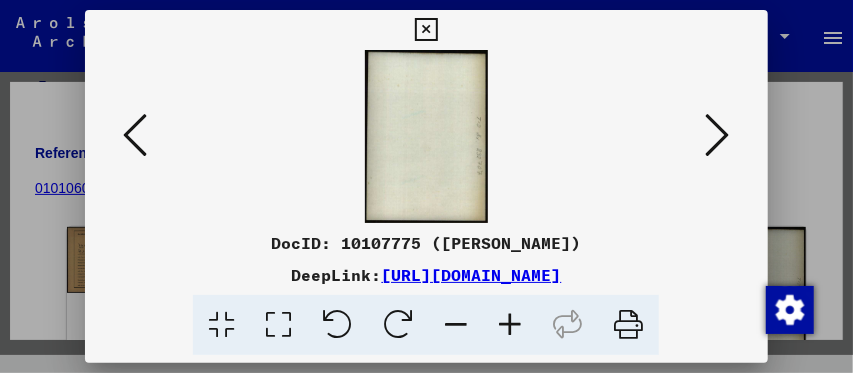 click at bounding box center (718, 135) 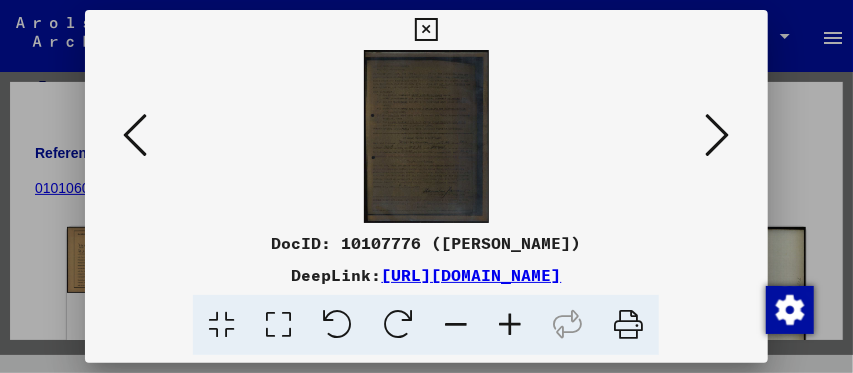 click at bounding box center [718, 135] 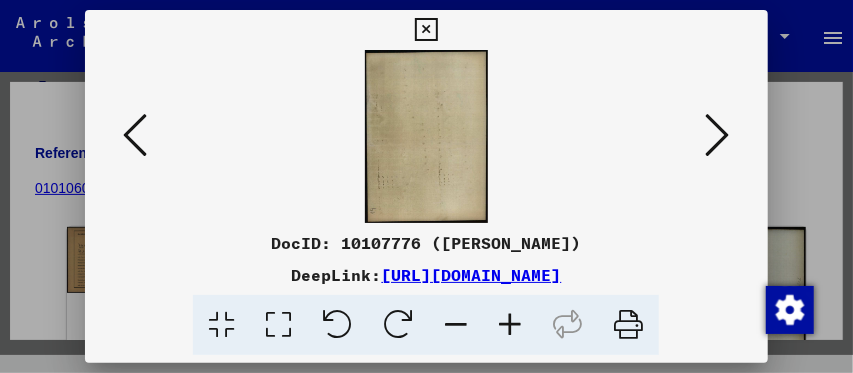 click at bounding box center (718, 135) 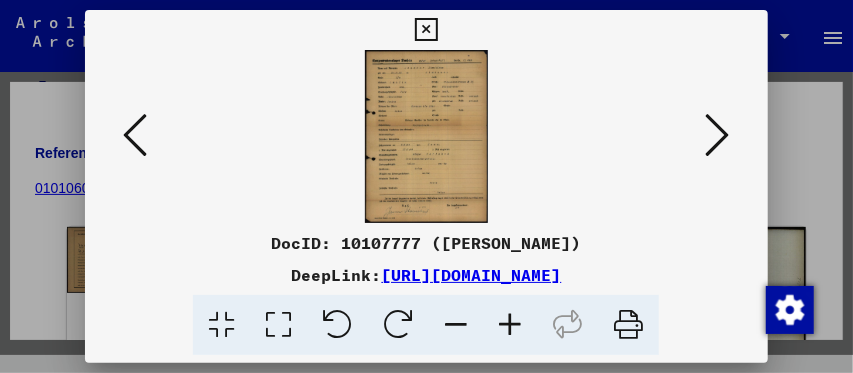 click at bounding box center (718, 135) 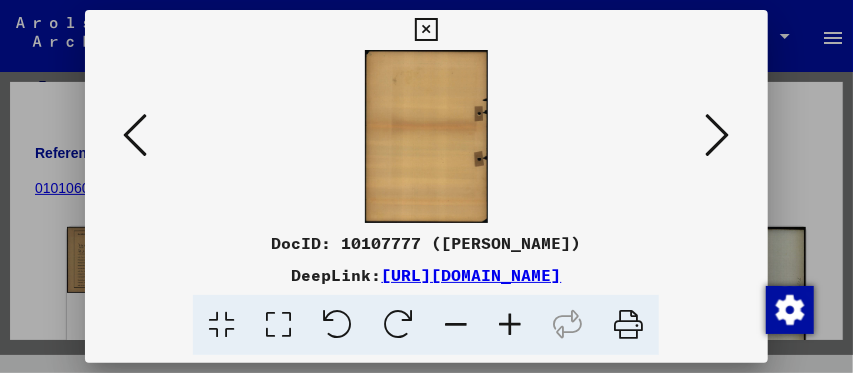 click at bounding box center [718, 135] 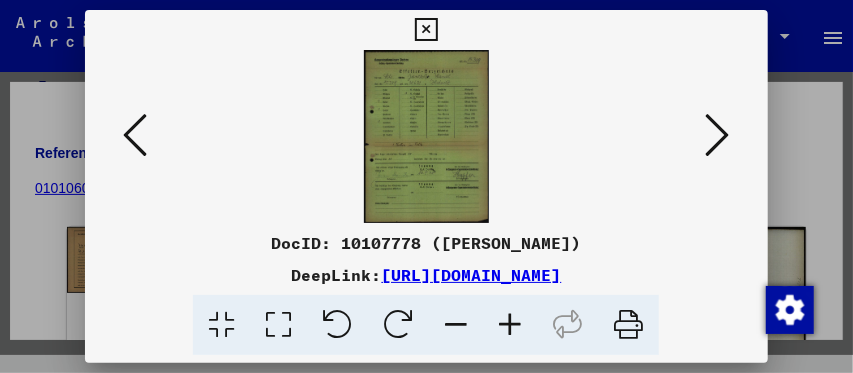 click at bounding box center (718, 135) 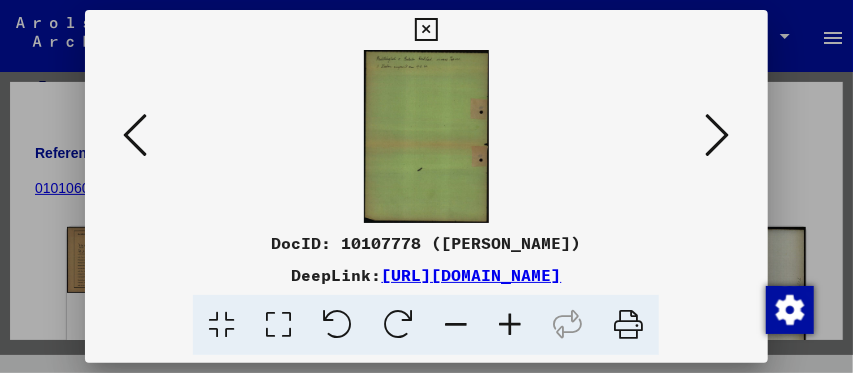 click at bounding box center [718, 135] 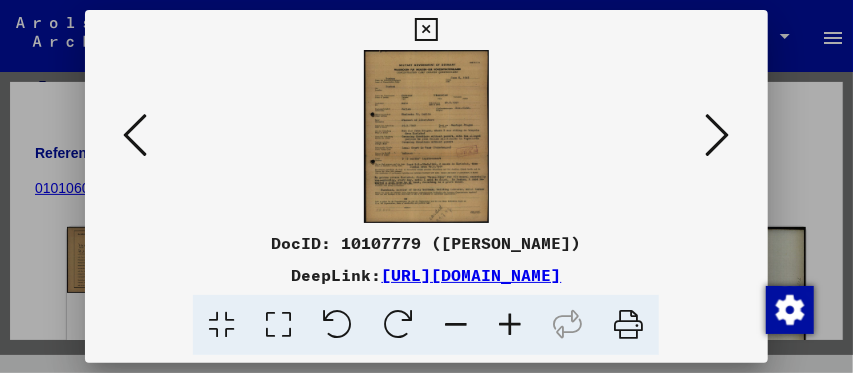 click at bounding box center (718, 135) 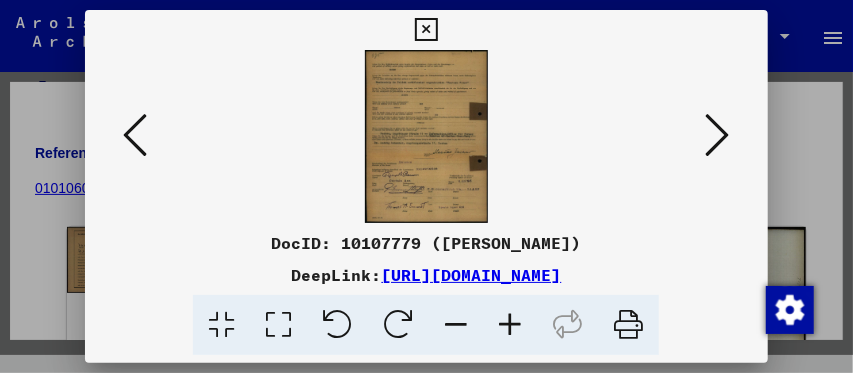 click at bounding box center (718, 135) 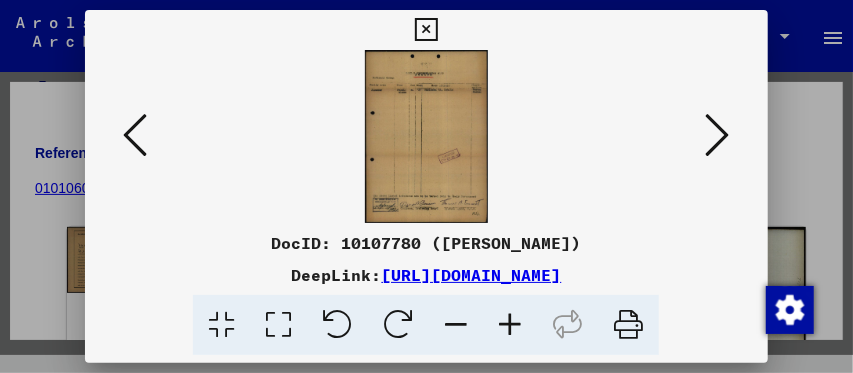 click at bounding box center (718, 135) 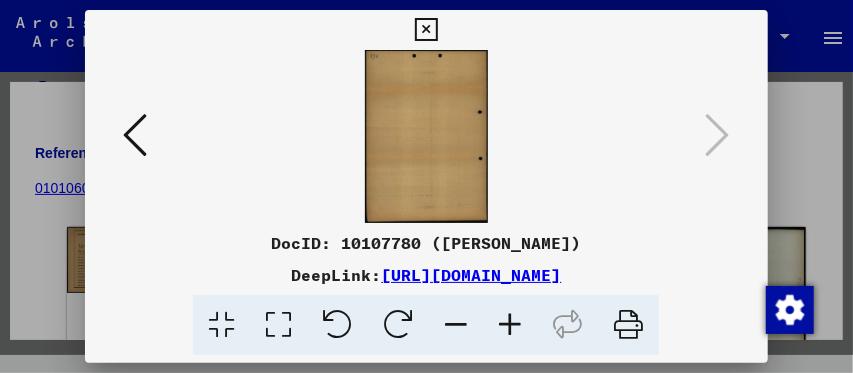 click at bounding box center [426, 30] 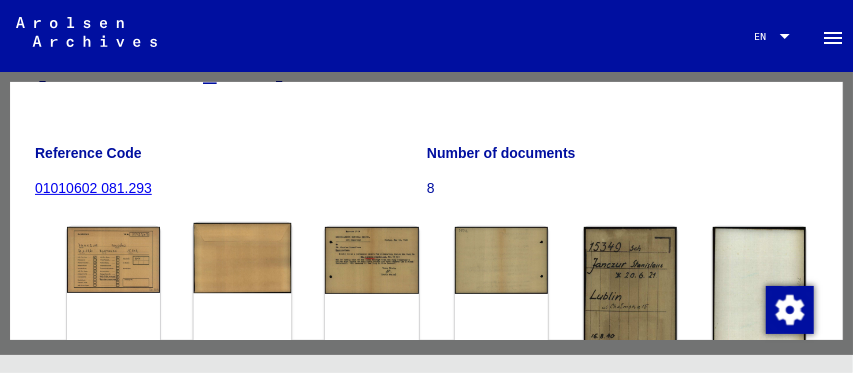 click 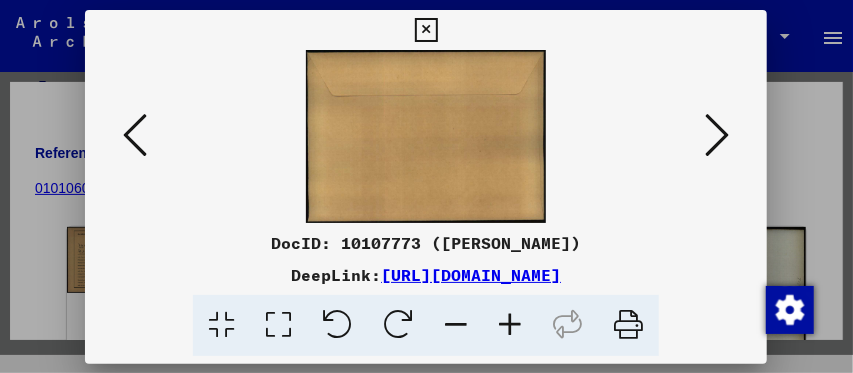 click on "DeepLink:  [URL][DOMAIN_NAME]" at bounding box center (426, 275) 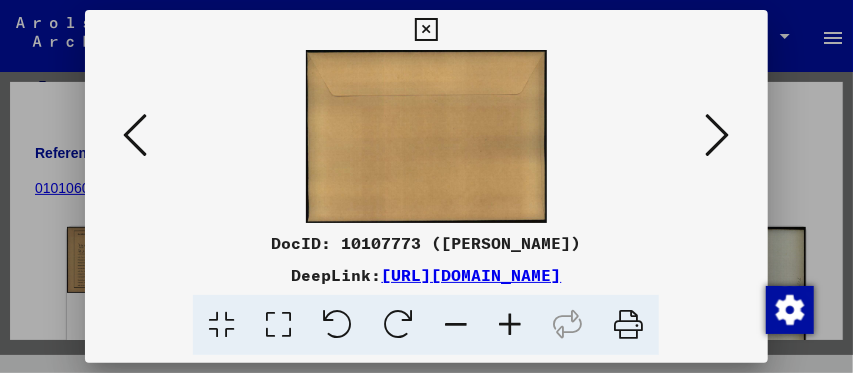 click at bounding box center (718, 135) 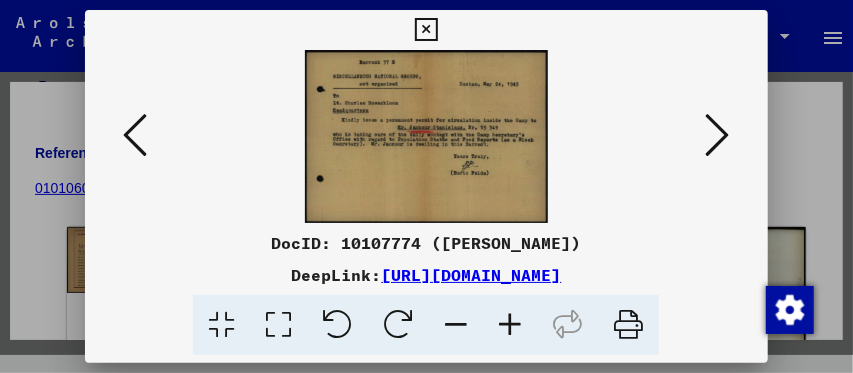 click at bounding box center (718, 135) 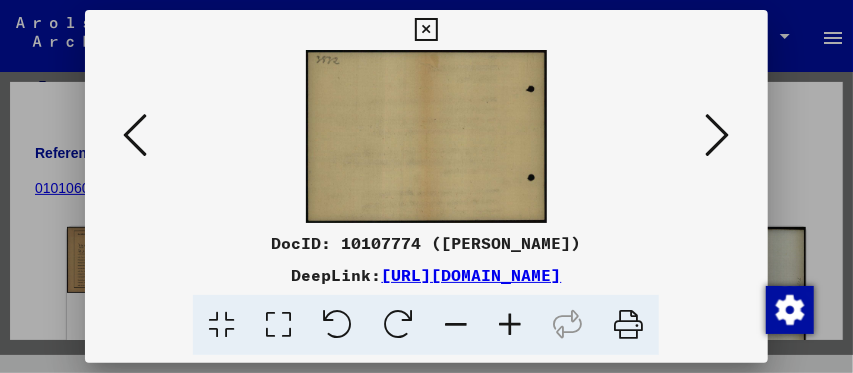 click at bounding box center [718, 135] 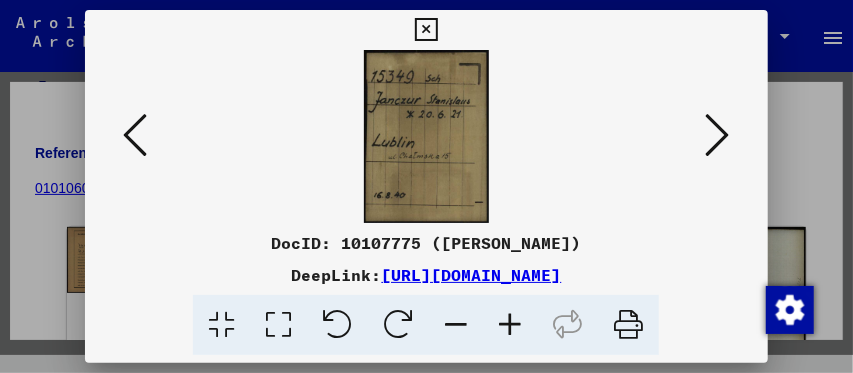 click at bounding box center (718, 135) 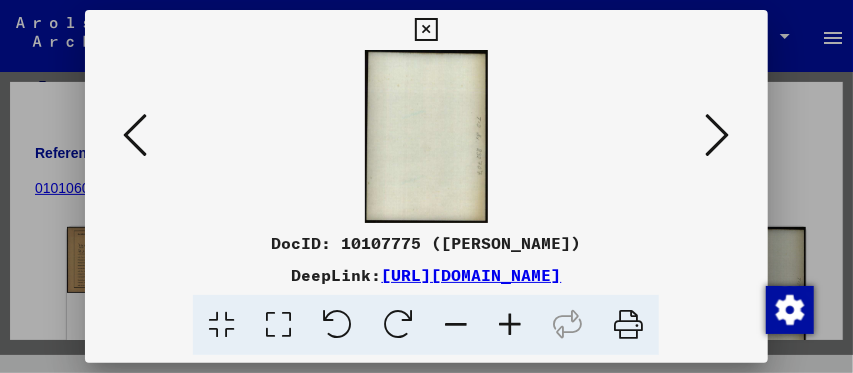 click at bounding box center [718, 135] 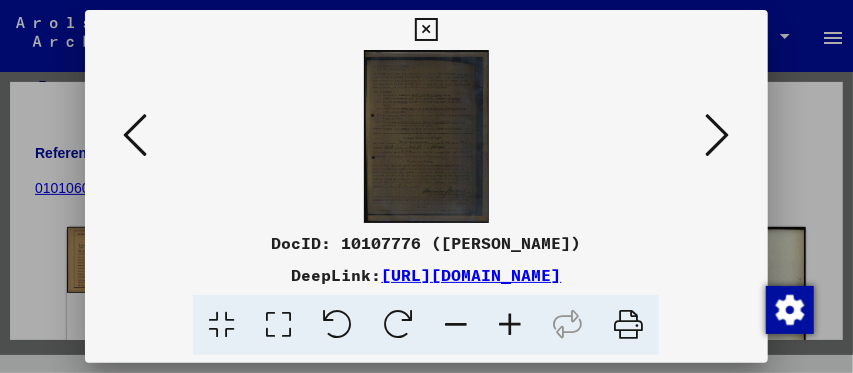 click at bounding box center [718, 135] 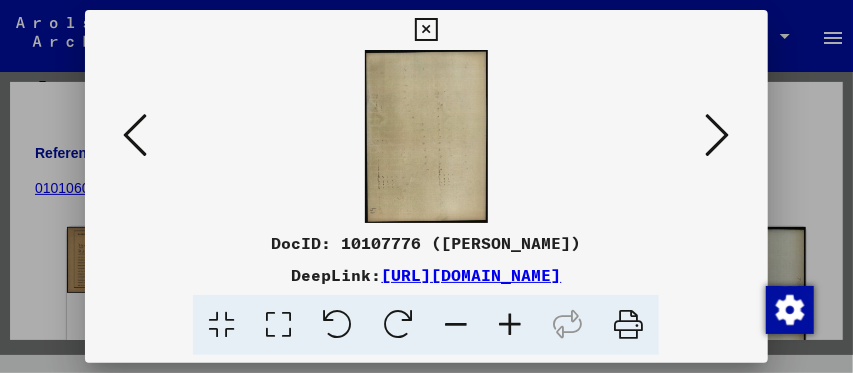 click at bounding box center [718, 135] 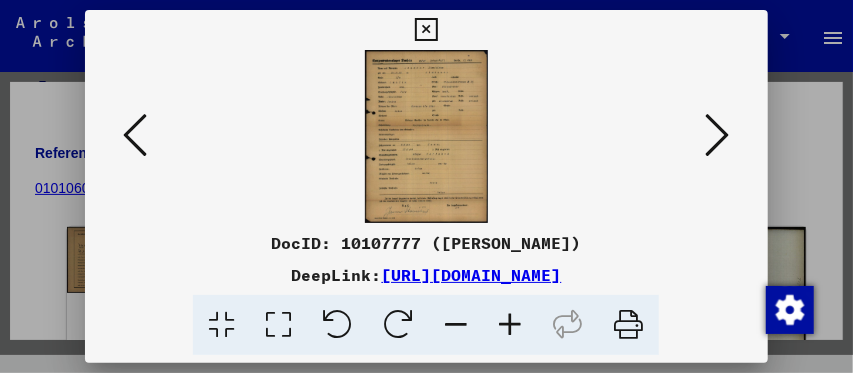 click at bounding box center [718, 135] 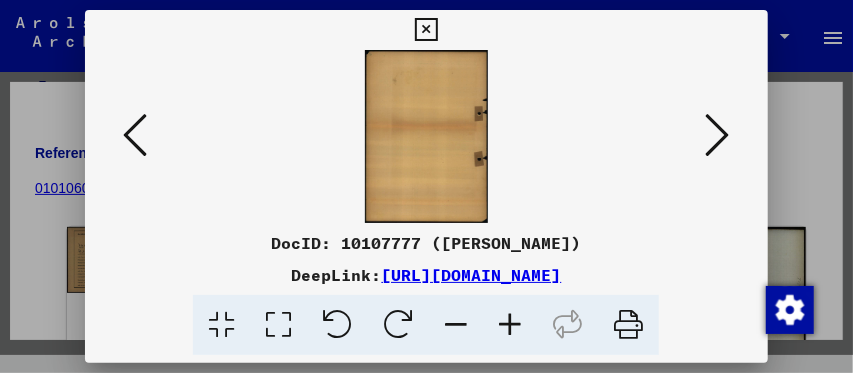 click at bounding box center [718, 135] 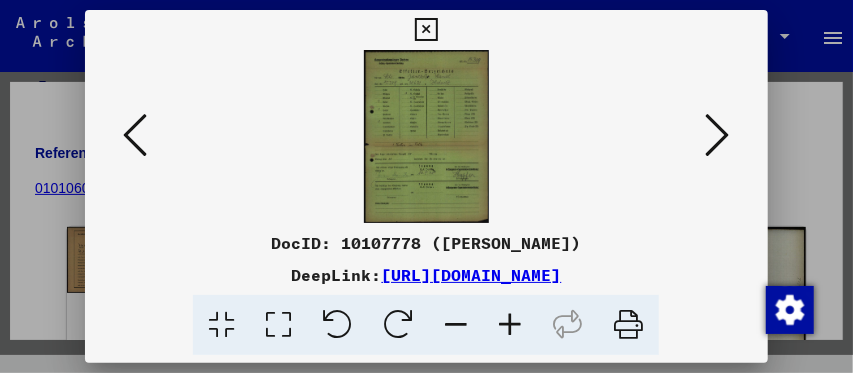 click at bounding box center (718, 135) 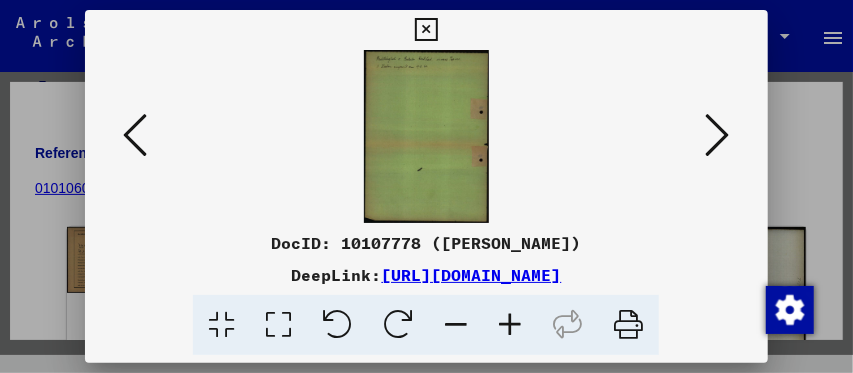 click at bounding box center [718, 135] 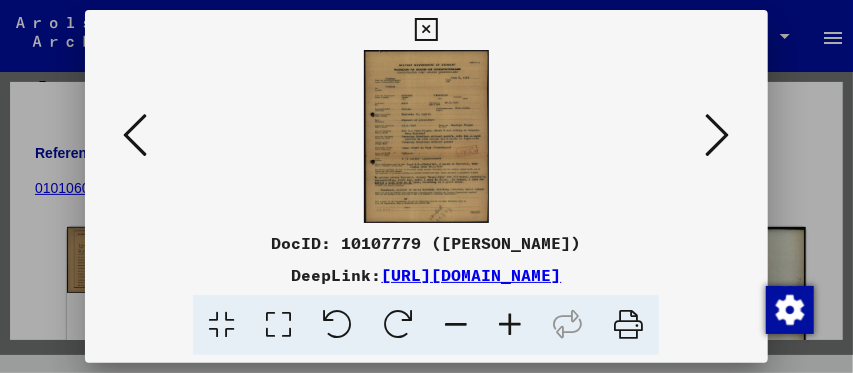 click at bounding box center [718, 135] 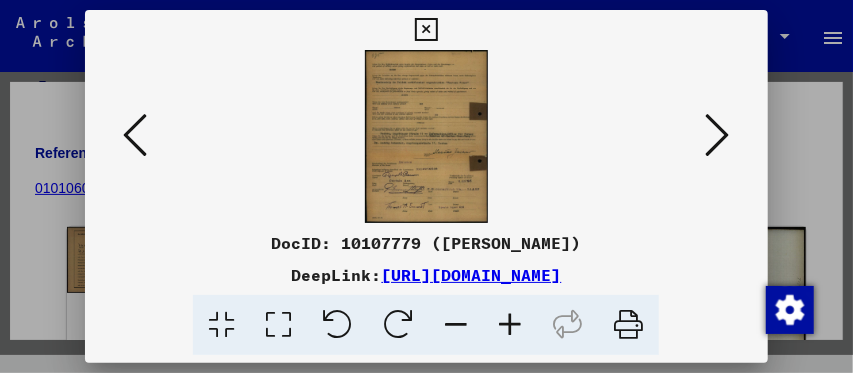click at bounding box center (718, 135) 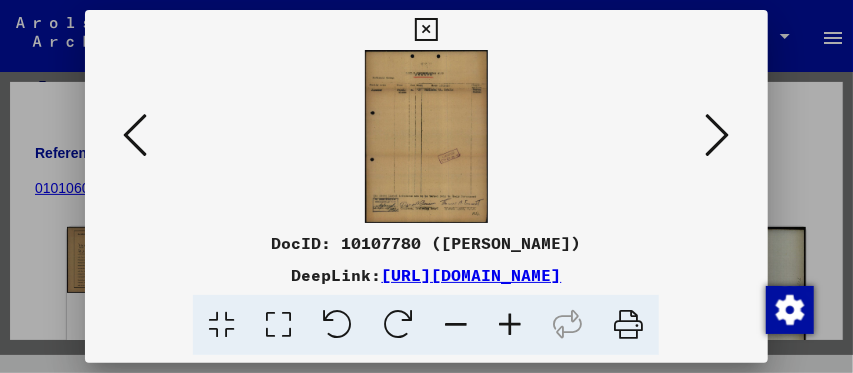 click at bounding box center [718, 135] 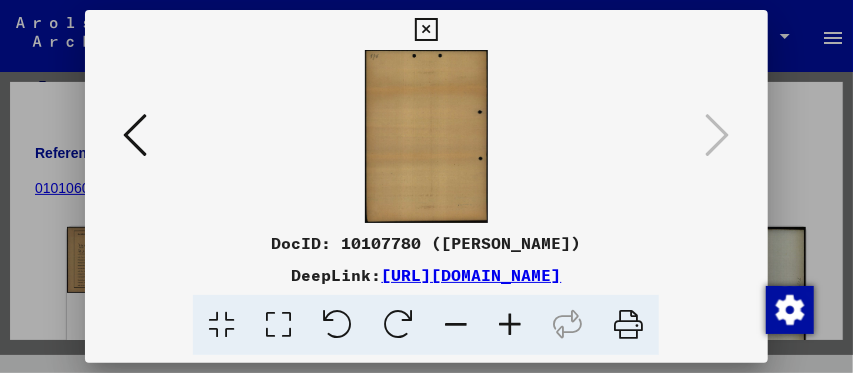click at bounding box center [426, 30] 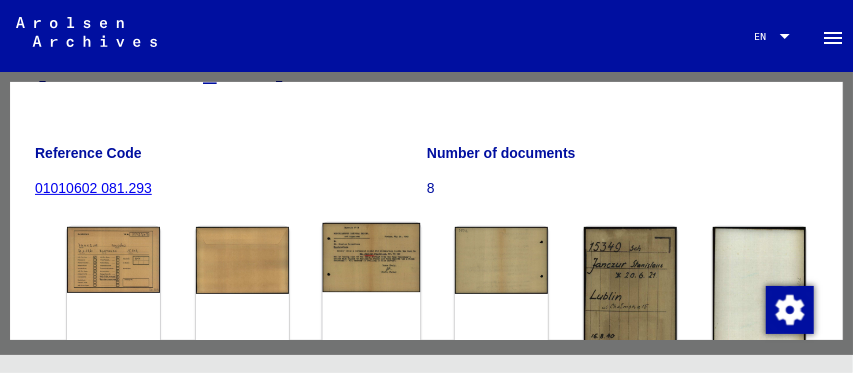 click 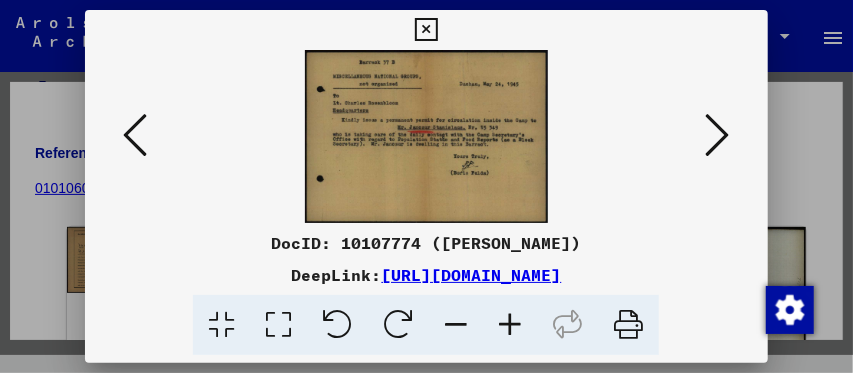 click on "[URL][DOMAIN_NAME]" at bounding box center (471, 275) 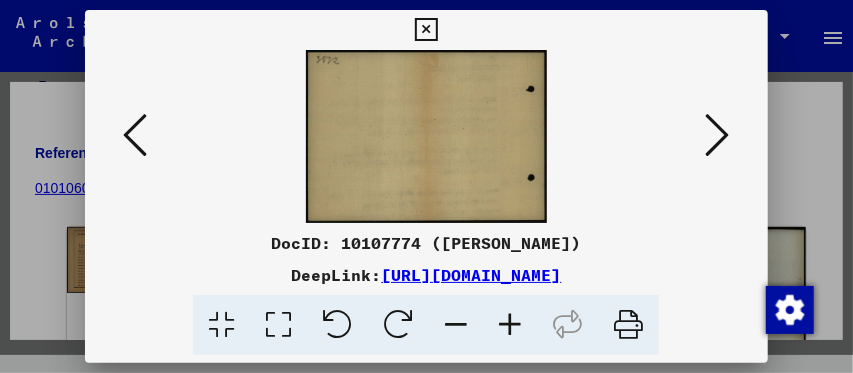 click at bounding box center (718, 135) 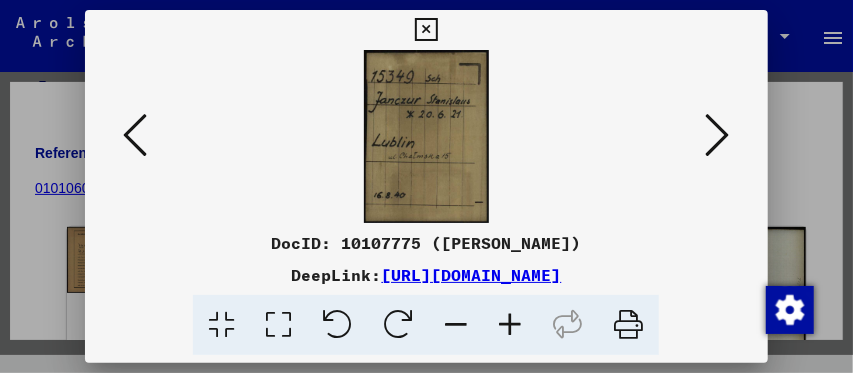 click at bounding box center [718, 135] 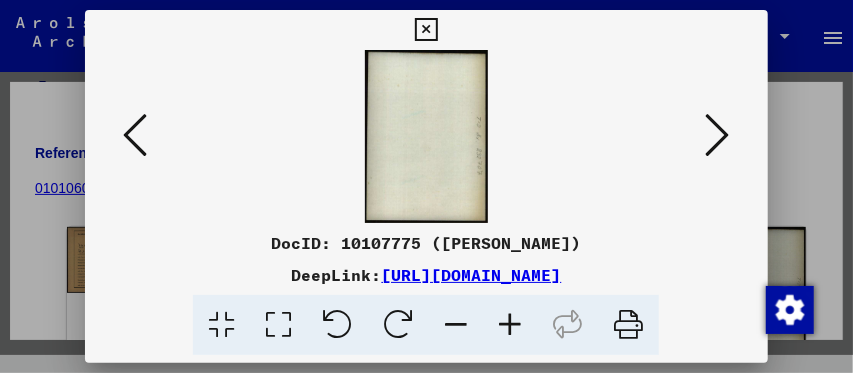 click at bounding box center [718, 135] 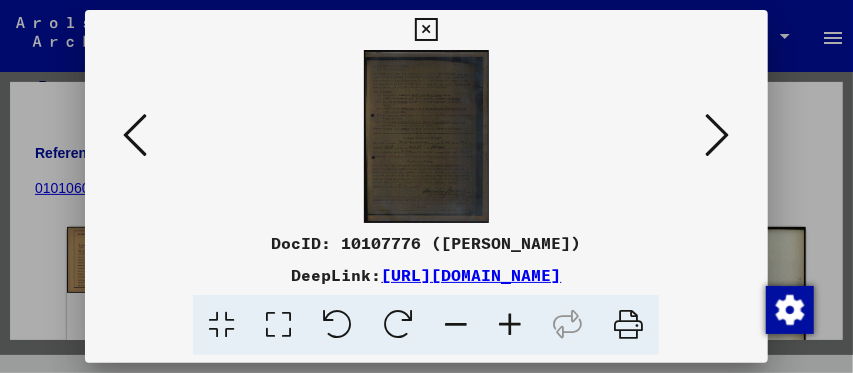 click at bounding box center (426, 136) 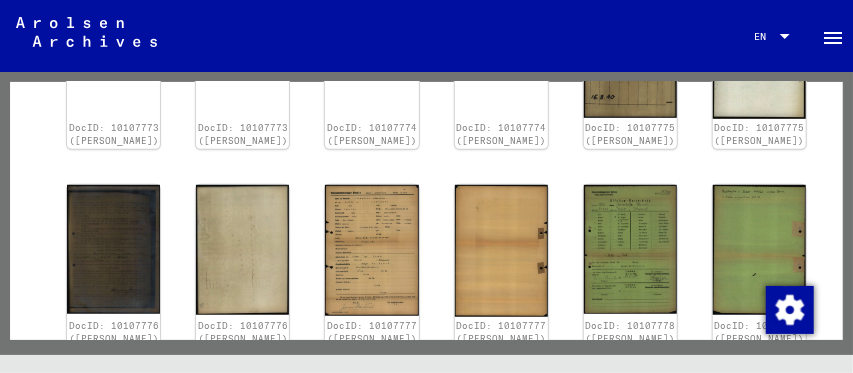 scroll, scrollTop: 466, scrollLeft: 0, axis: vertical 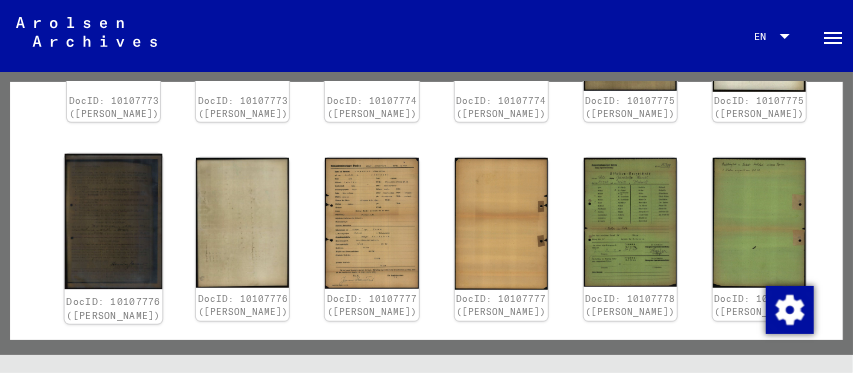 click 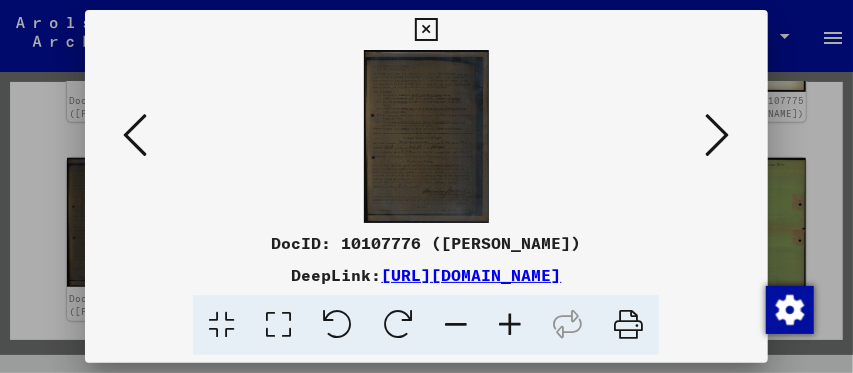 click at bounding box center [718, 135] 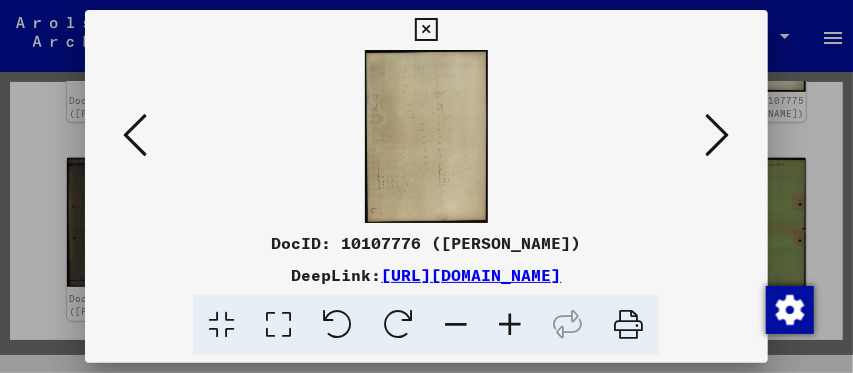 click at bounding box center (718, 135) 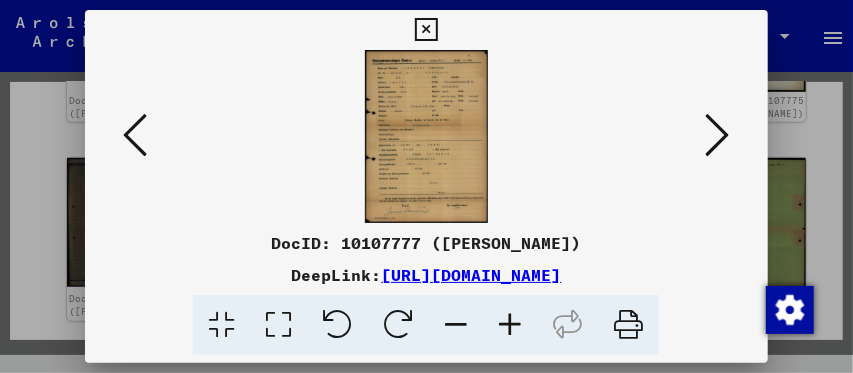 click at bounding box center [718, 135] 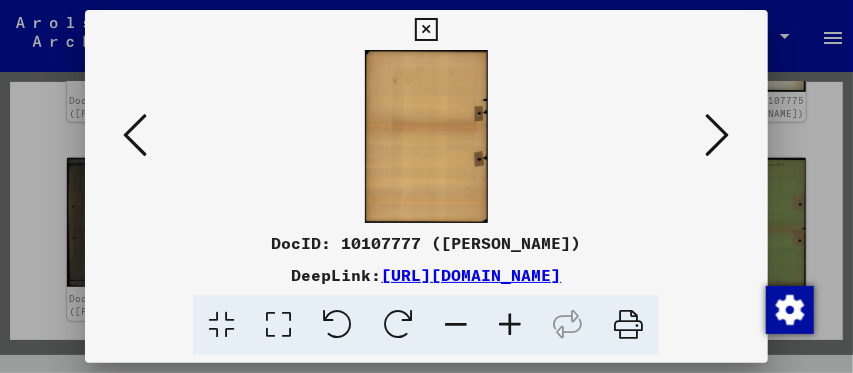click at bounding box center [718, 135] 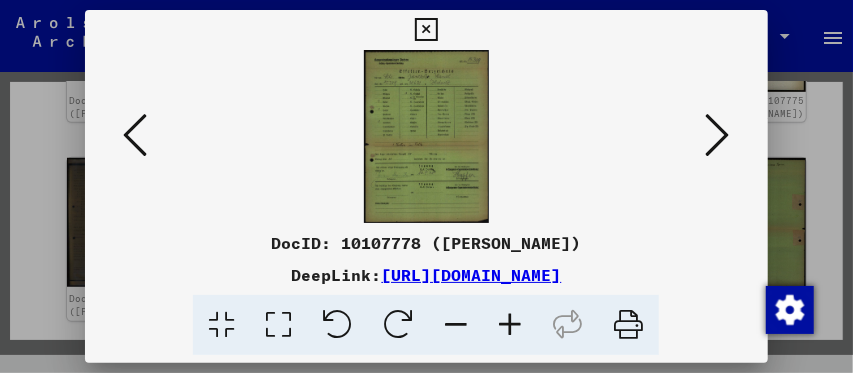 click at bounding box center (718, 135) 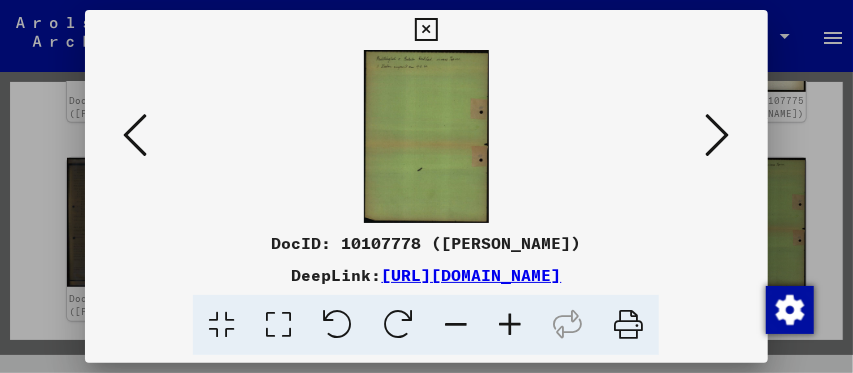 click at bounding box center [718, 135] 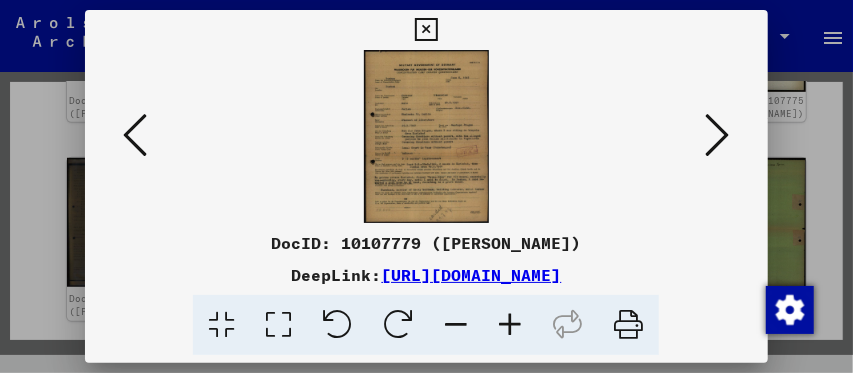 click at bounding box center [718, 135] 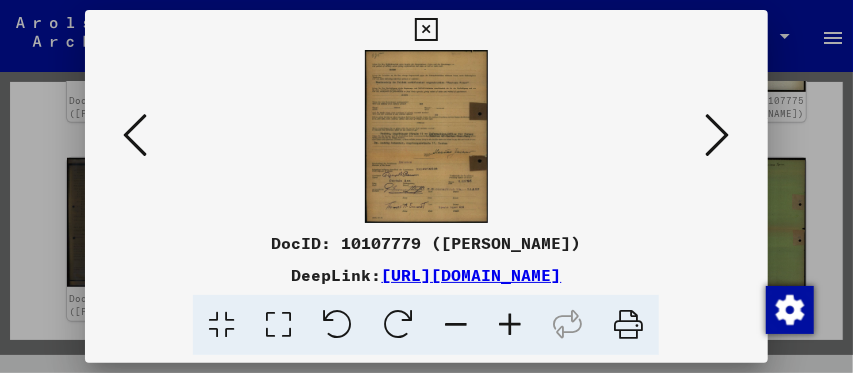 click at bounding box center [718, 135] 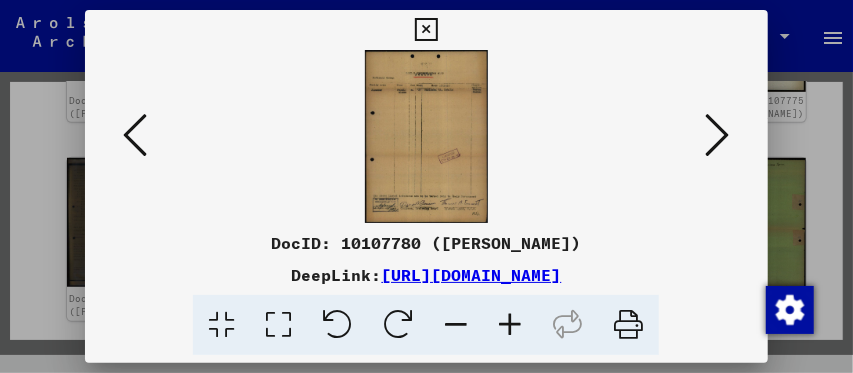 click at bounding box center [718, 135] 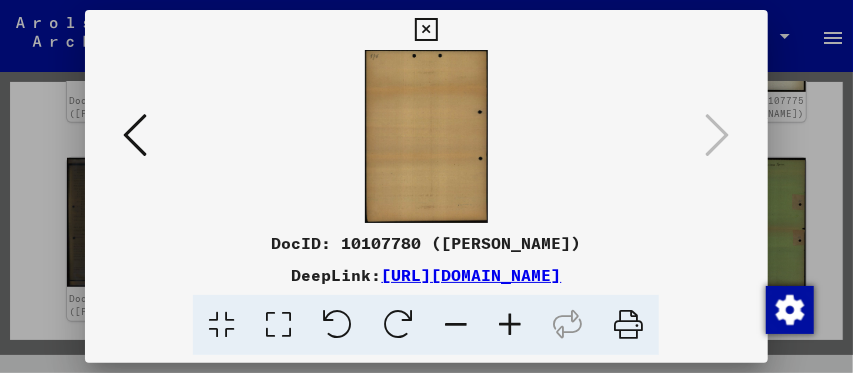 click at bounding box center (426, 30) 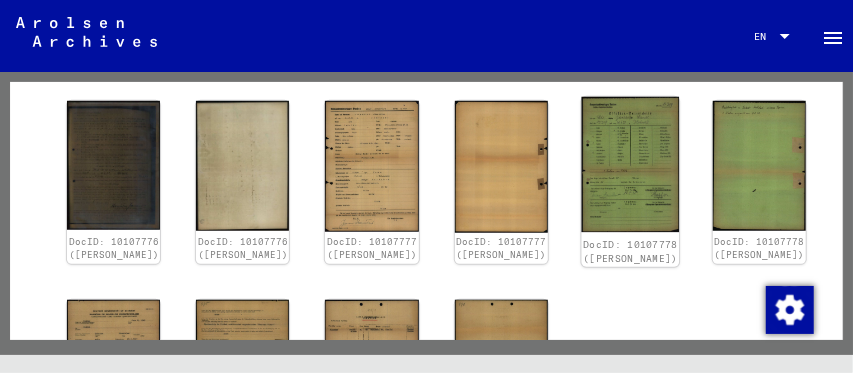 scroll, scrollTop: 533, scrollLeft: 0, axis: vertical 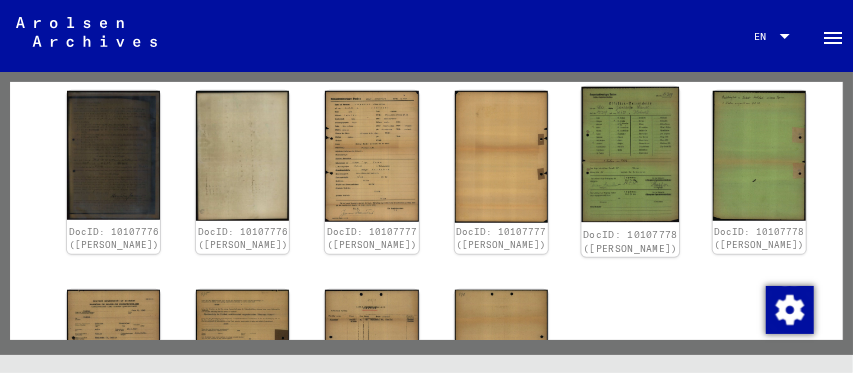 click 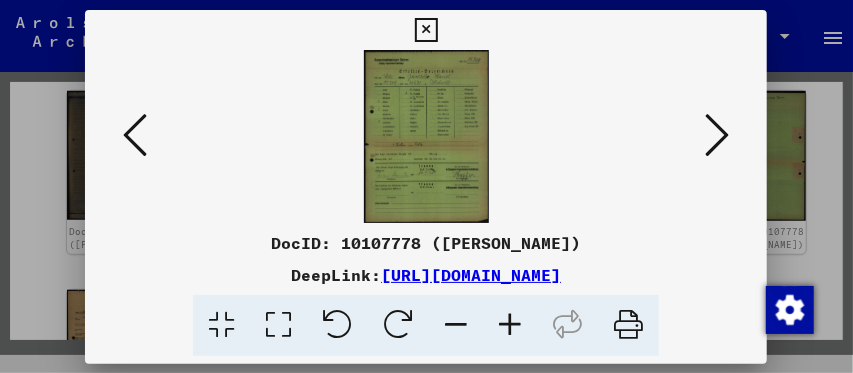 click at bounding box center (426, 136) 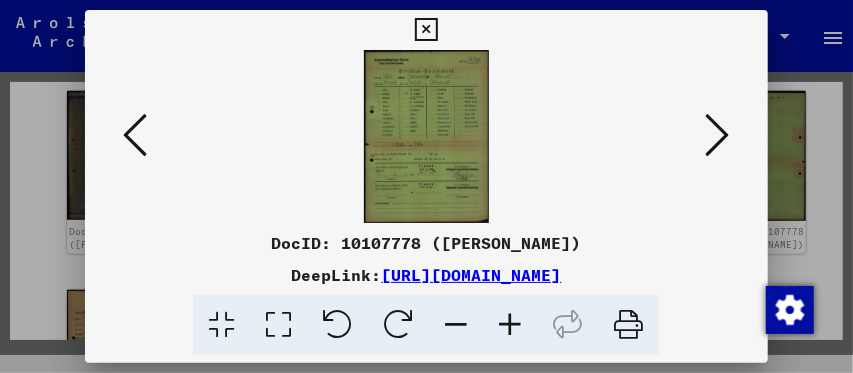 click at bounding box center [718, 135] 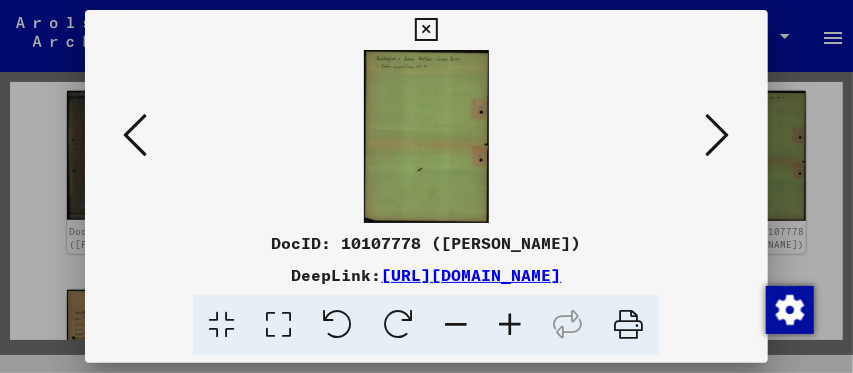 click at bounding box center (718, 135) 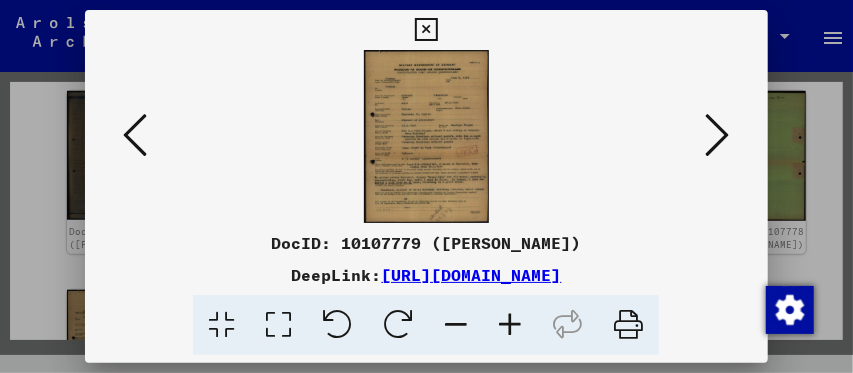 click at bounding box center (718, 135) 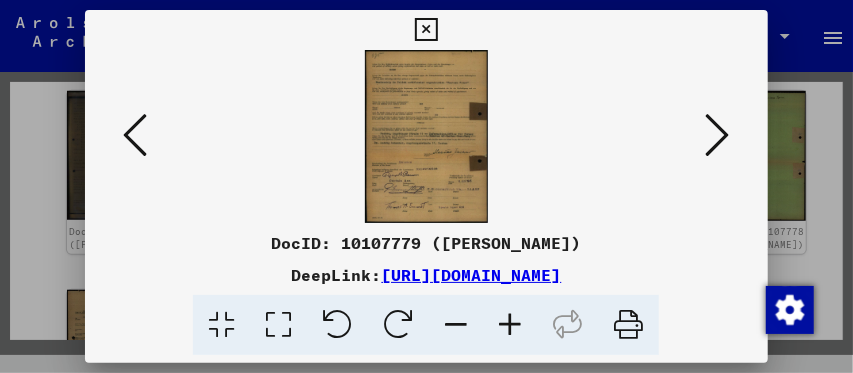 click at bounding box center (718, 135) 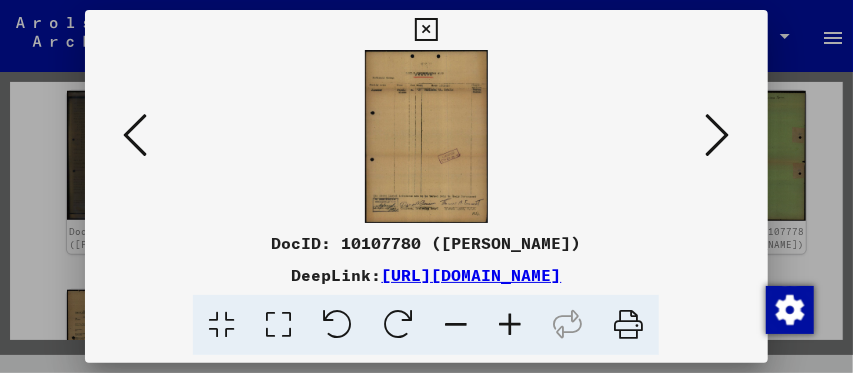 click at bounding box center [718, 135] 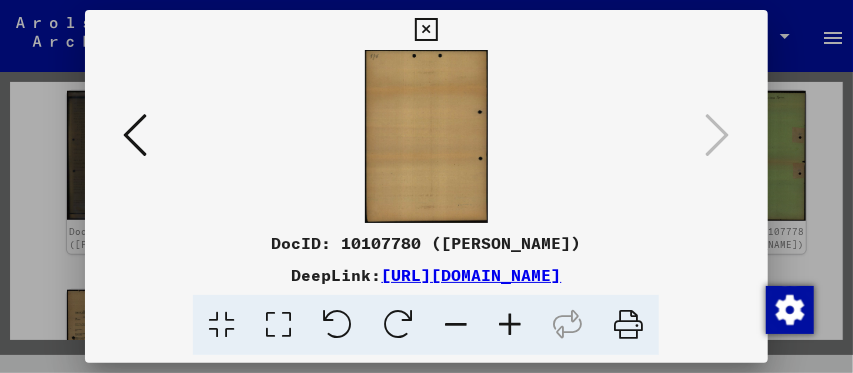 click at bounding box center (426, 30) 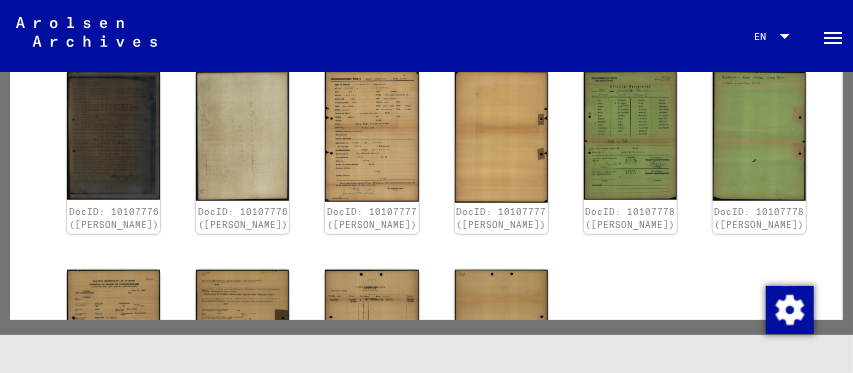 scroll, scrollTop: 31, scrollLeft: 0, axis: vertical 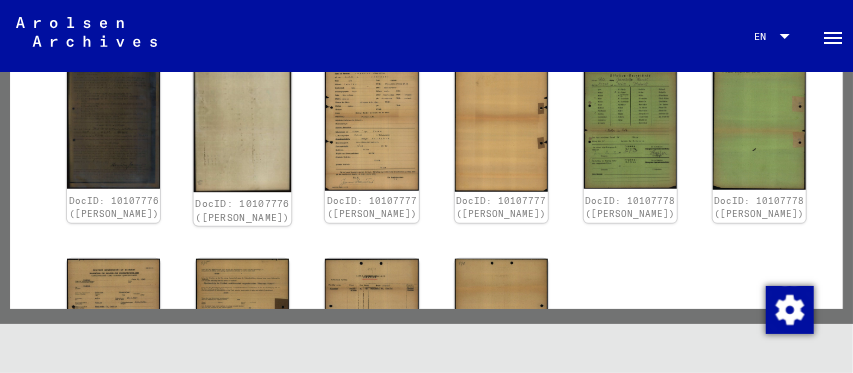 click 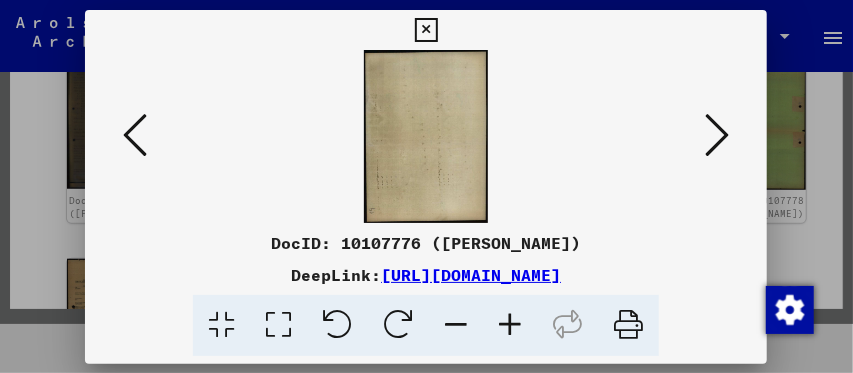 click at bounding box center [426, 136] 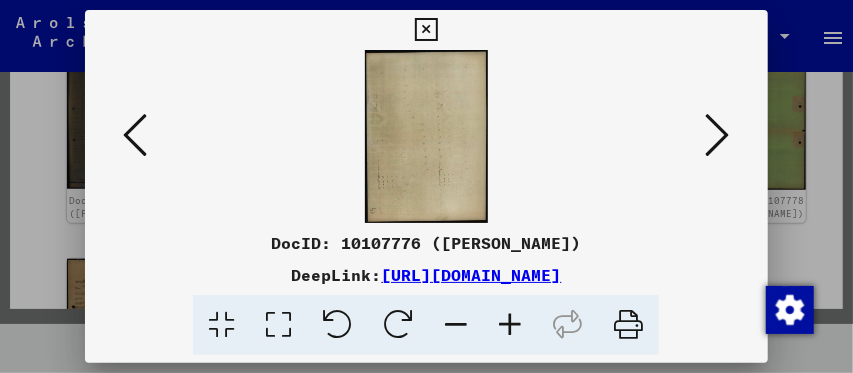 click at bounding box center [718, 135] 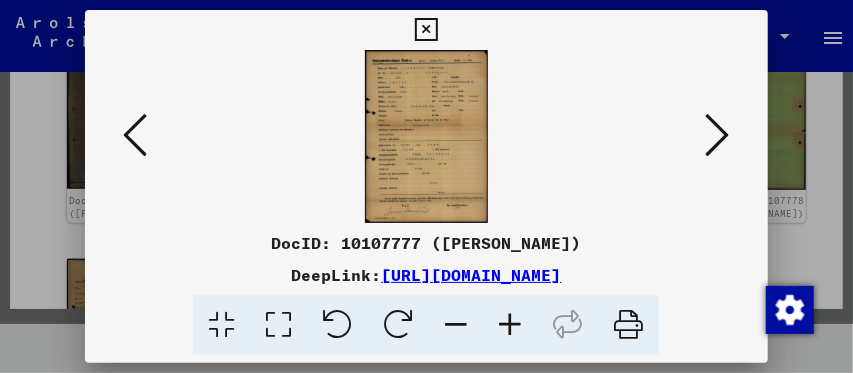 click at bounding box center (718, 135) 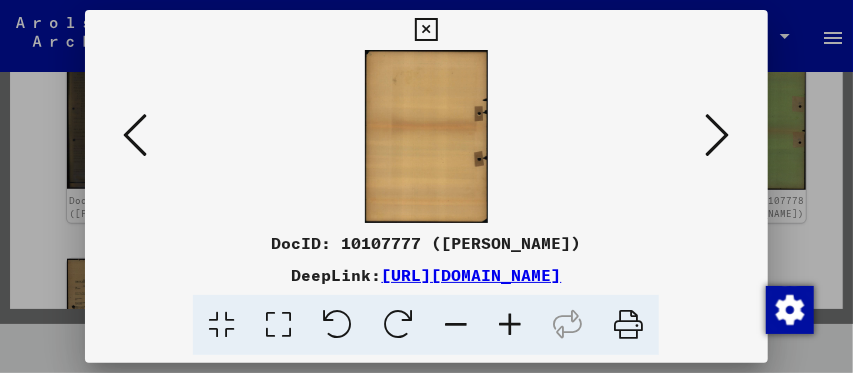 click at bounding box center [718, 135] 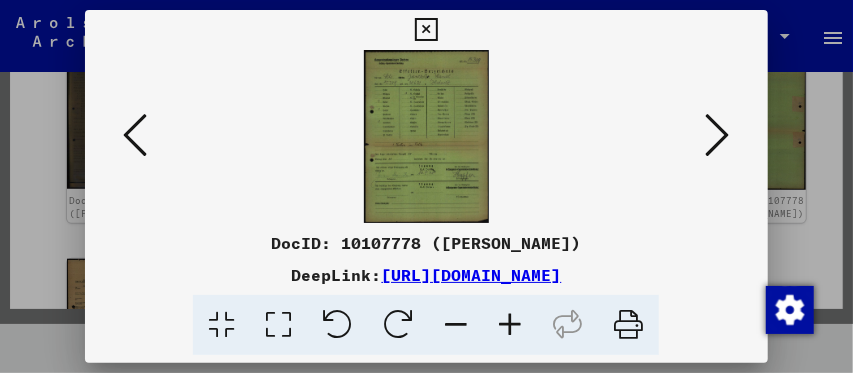 click at bounding box center (718, 135) 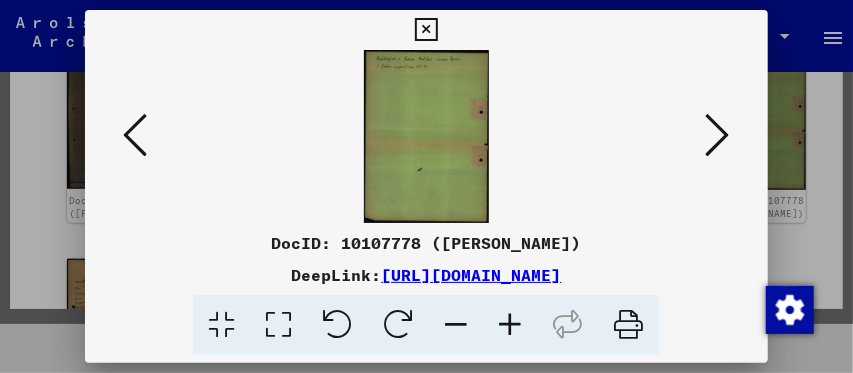 click at bounding box center [718, 135] 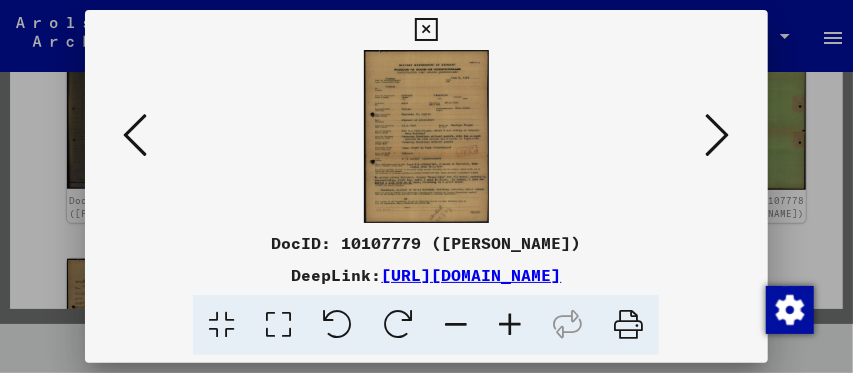 click at bounding box center (718, 135) 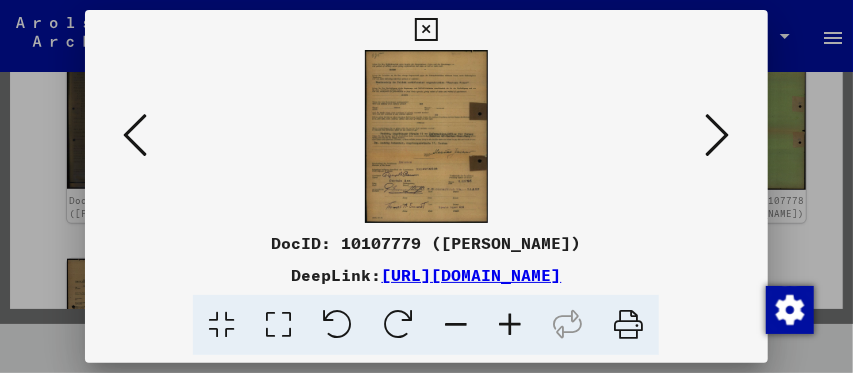 click at bounding box center [718, 135] 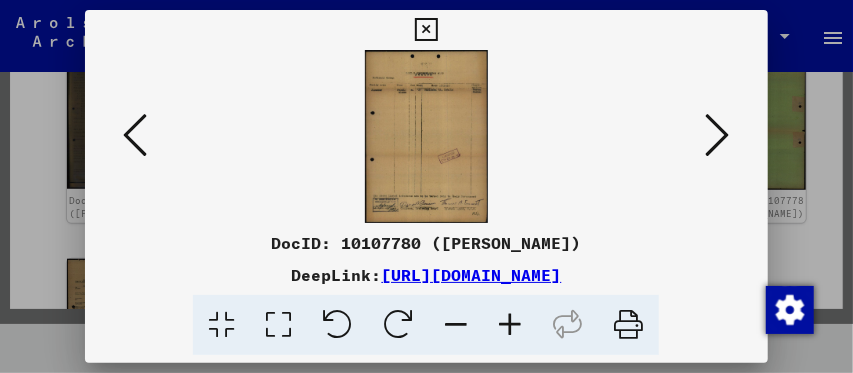 click at bounding box center (718, 135) 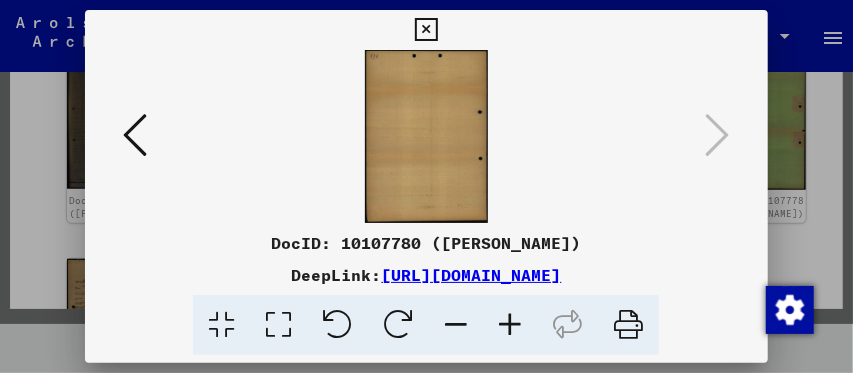 click at bounding box center [426, 186] 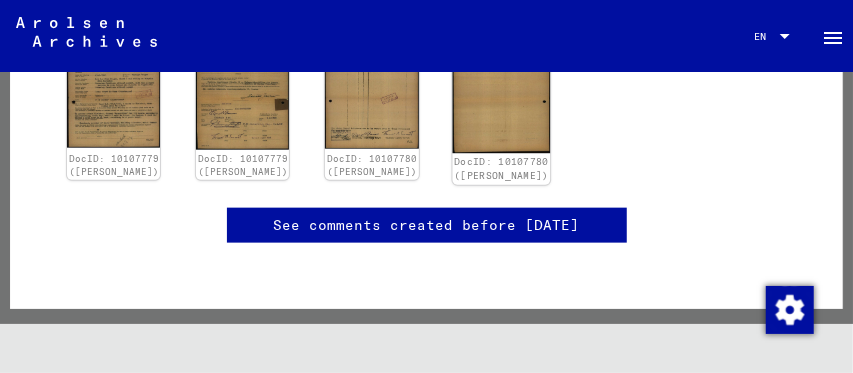 scroll, scrollTop: 800, scrollLeft: 0, axis: vertical 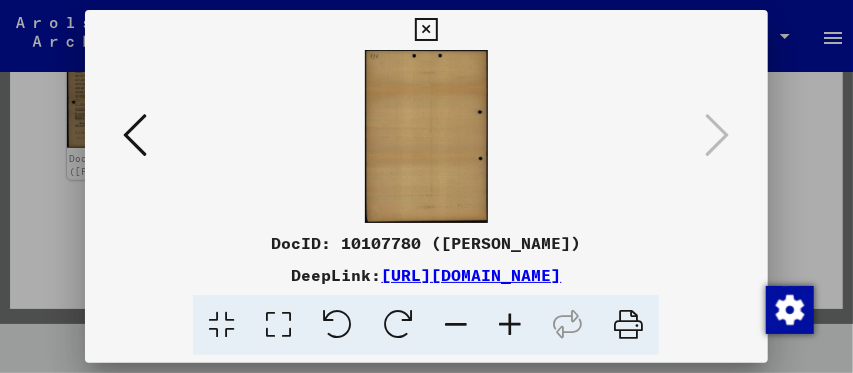 click at bounding box center (426, 136) 